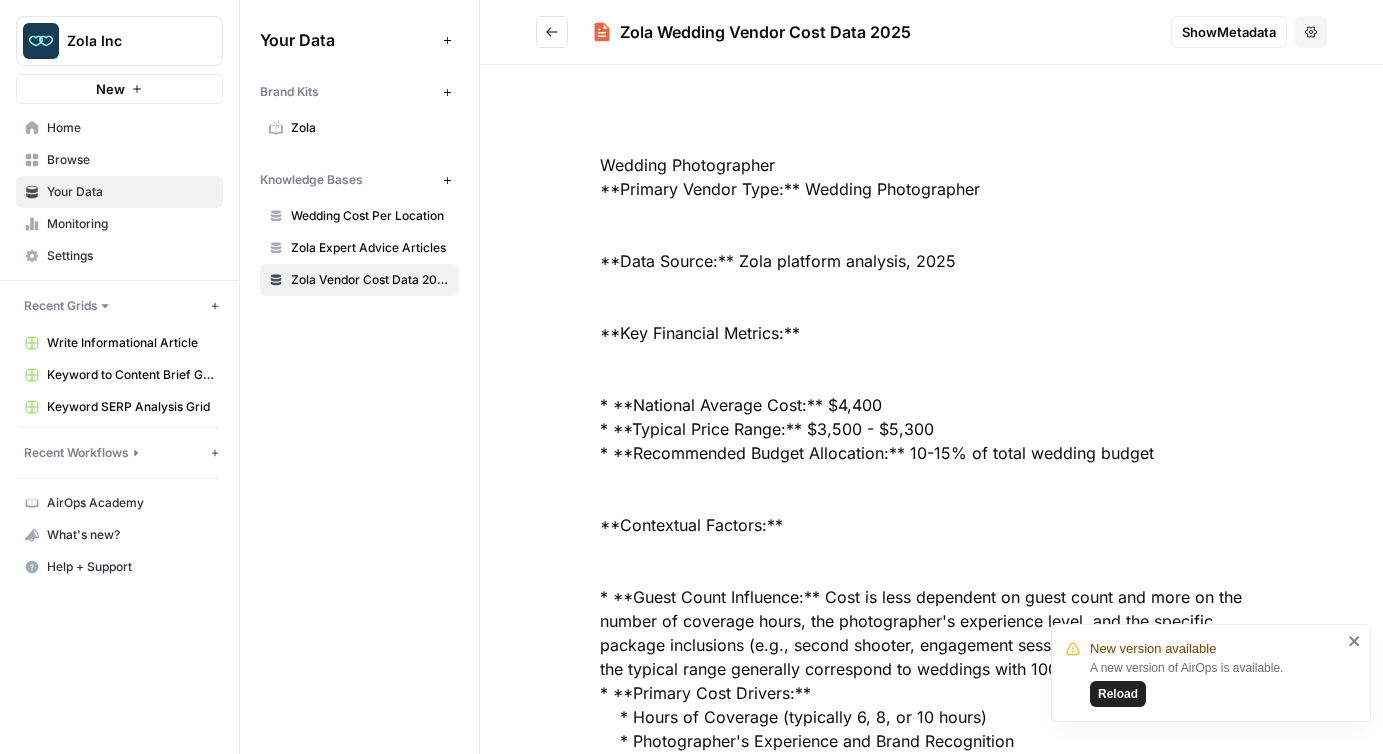 scroll, scrollTop: 0, scrollLeft: 0, axis: both 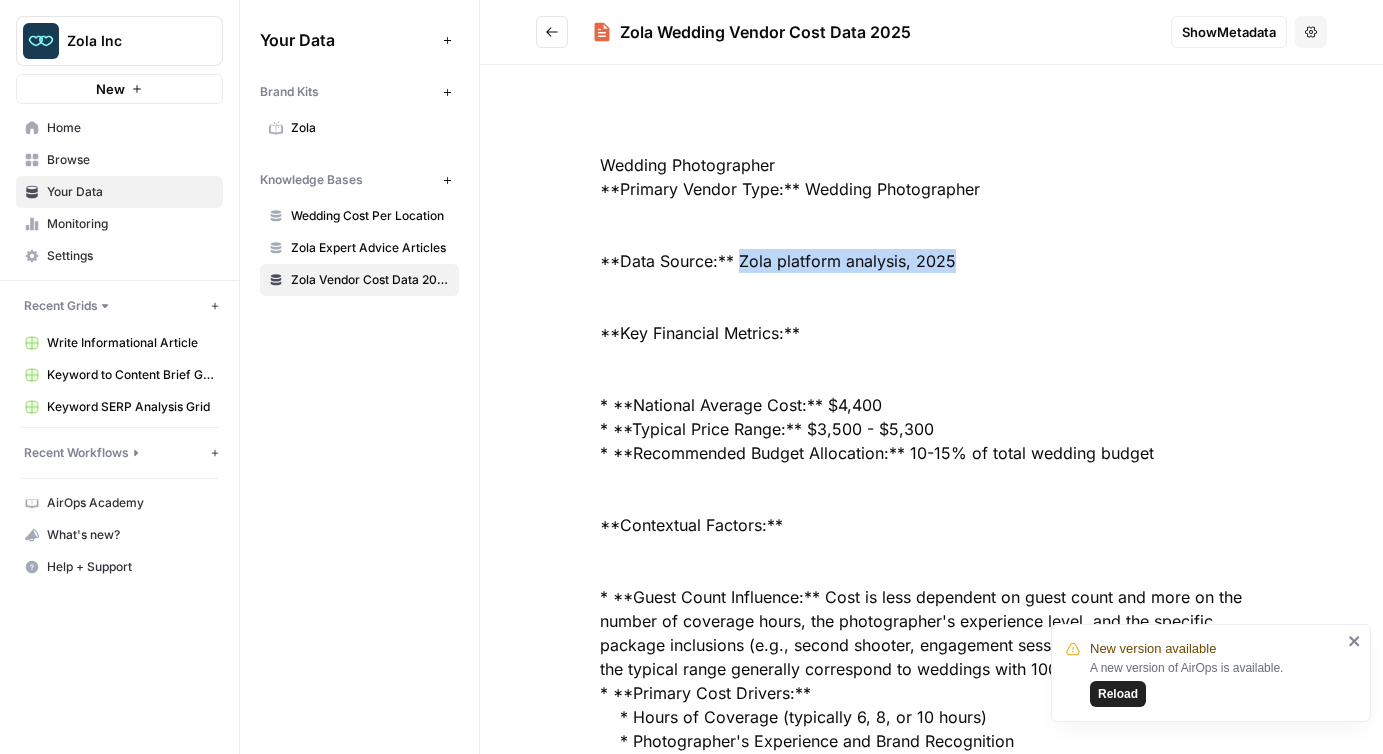 click 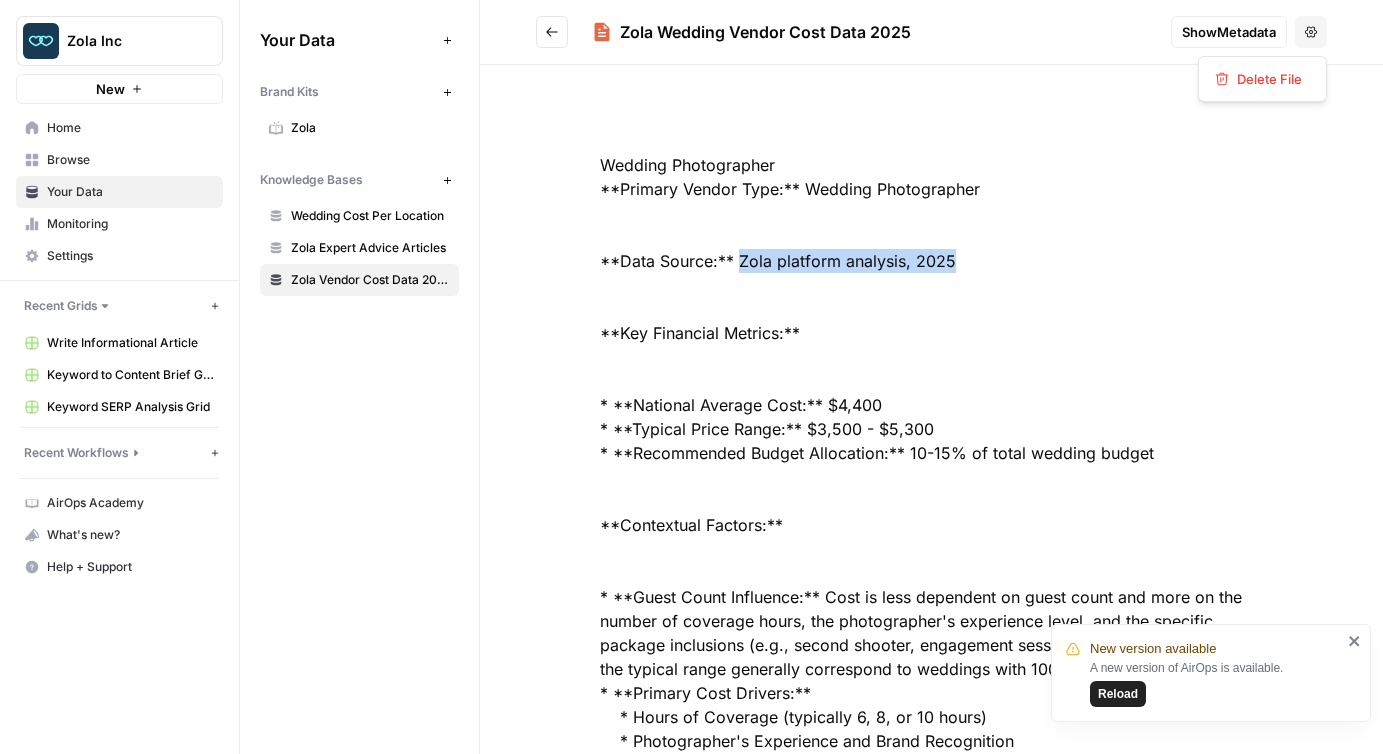 click at bounding box center [931, 5121] 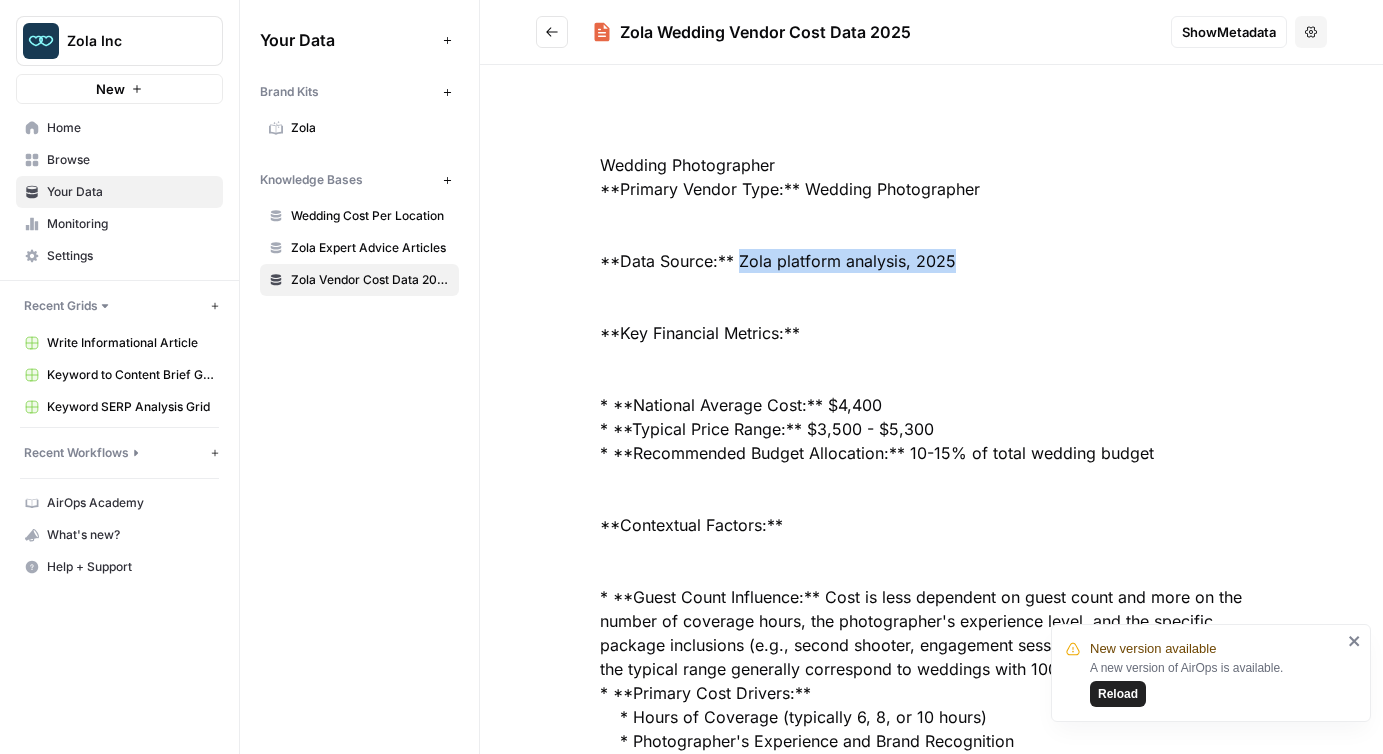 click on "Zola Vendor Cost Data 2025" at bounding box center [370, 280] 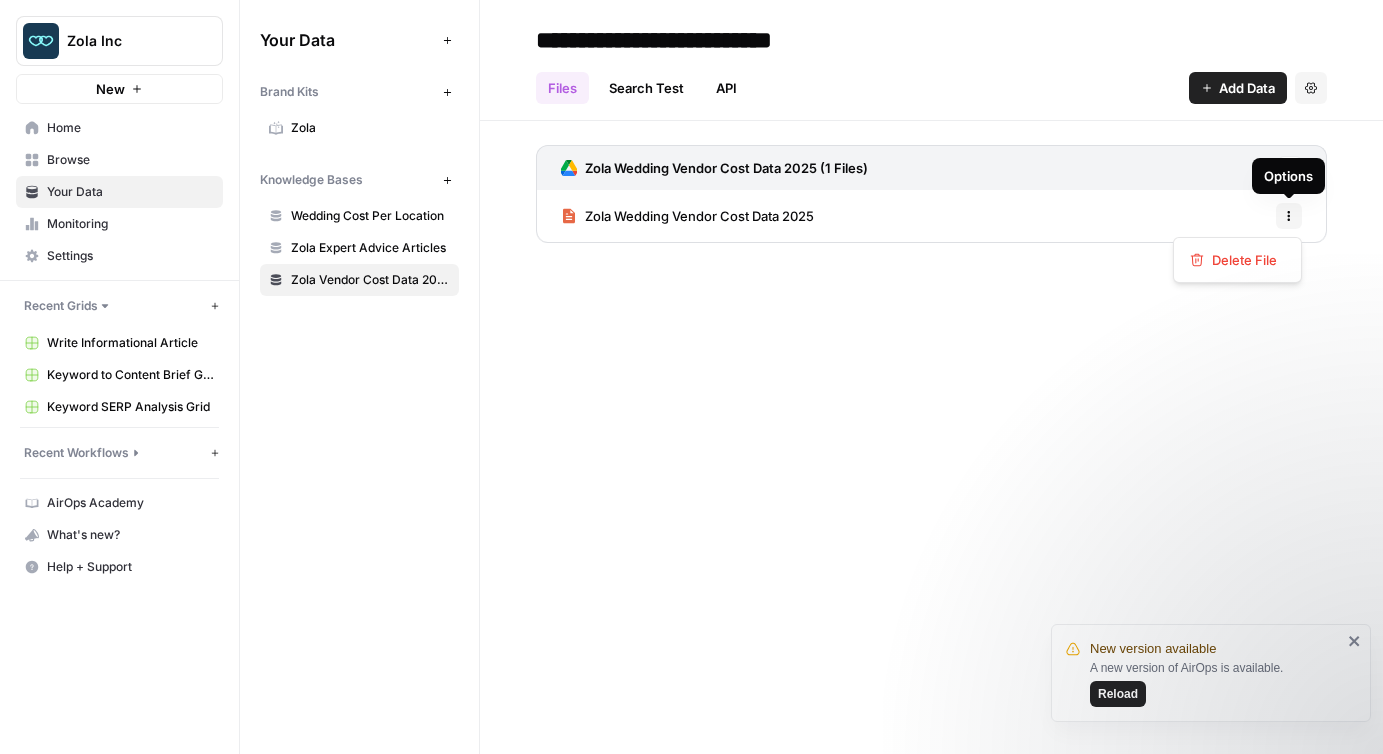 click 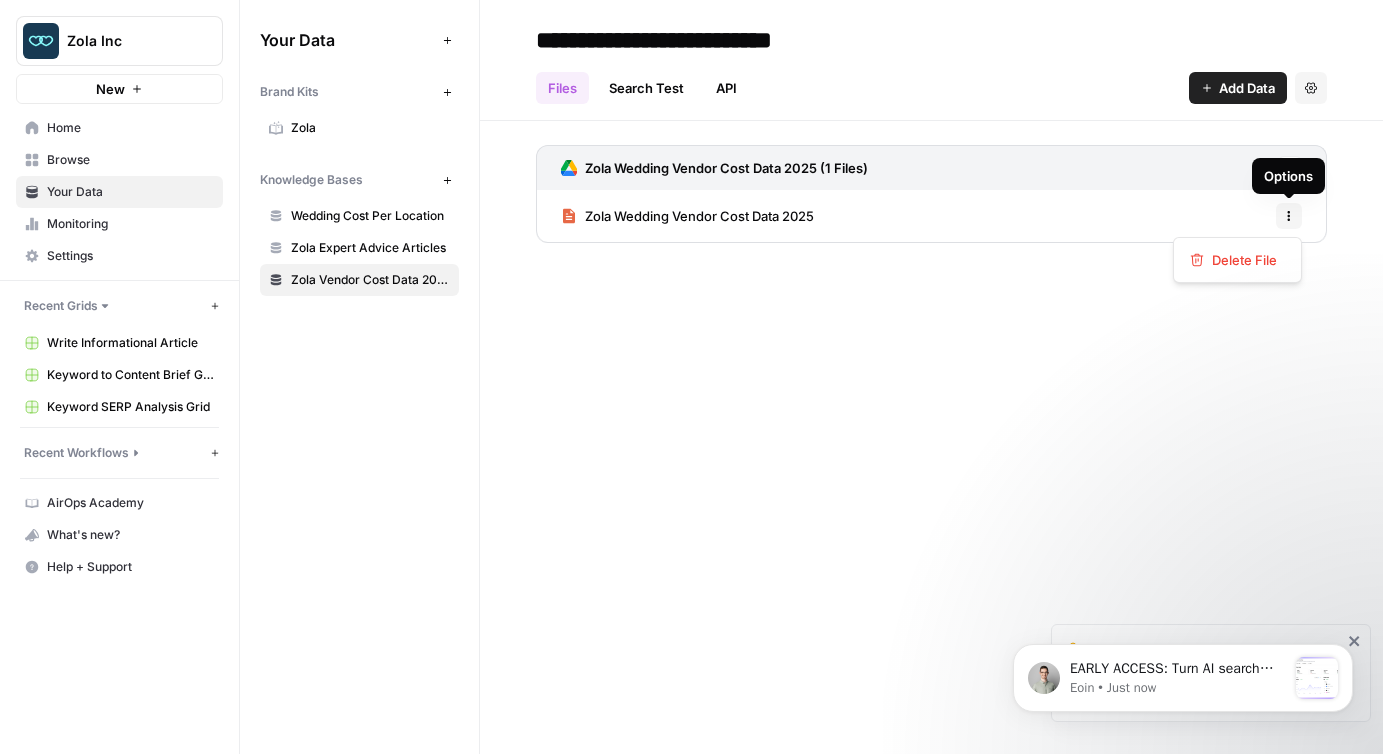 scroll, scrollTop: 0, scrollLeft: 0, axis: both 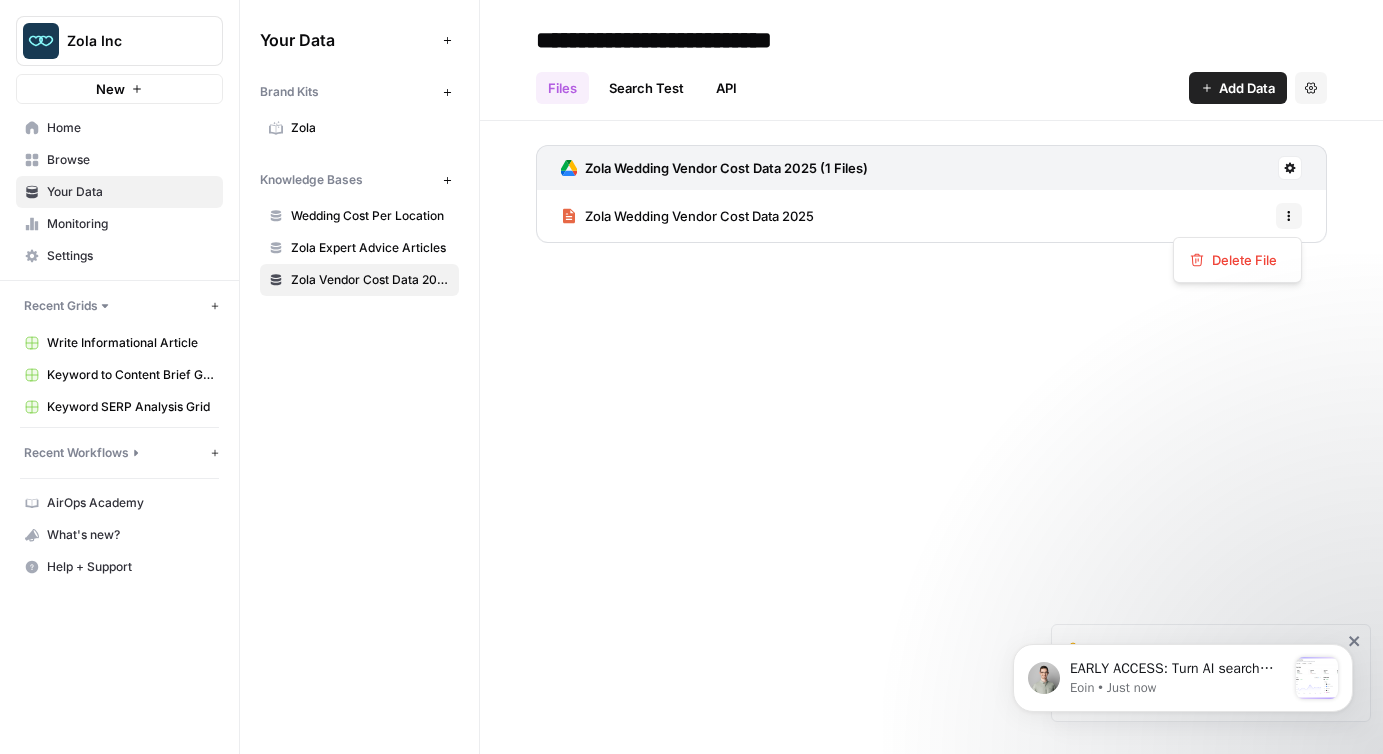 click 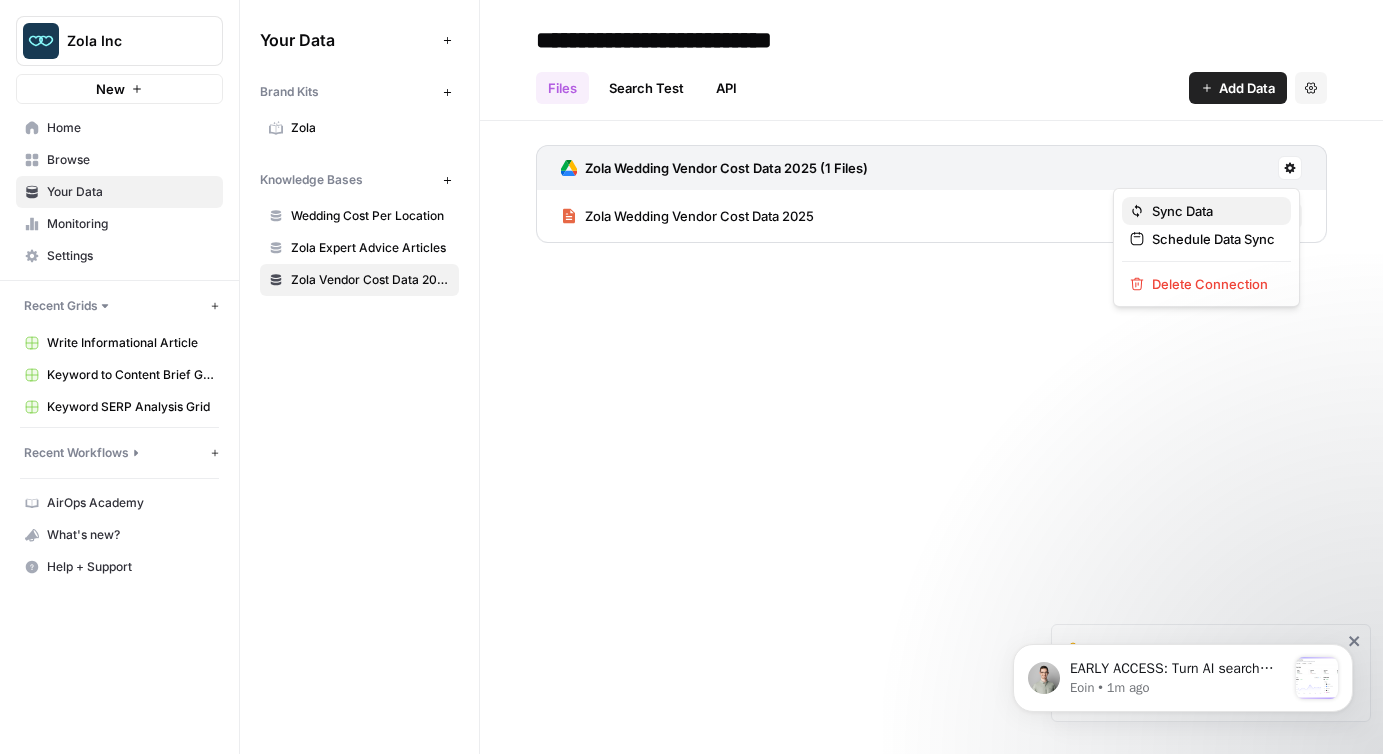 click on "Sync Data" at bounding box center [1213, 211] 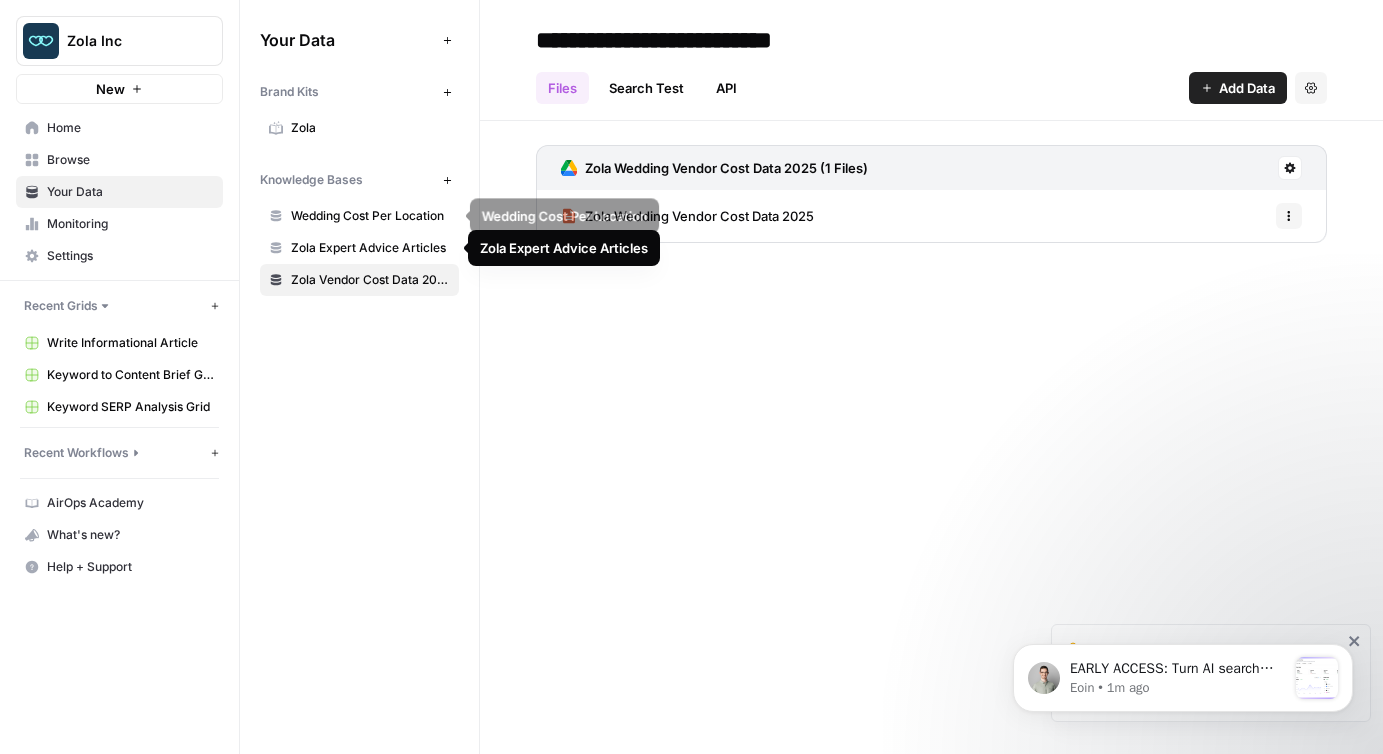 click on "Wedding Cost Per Location" at bounding box center [370, 216] 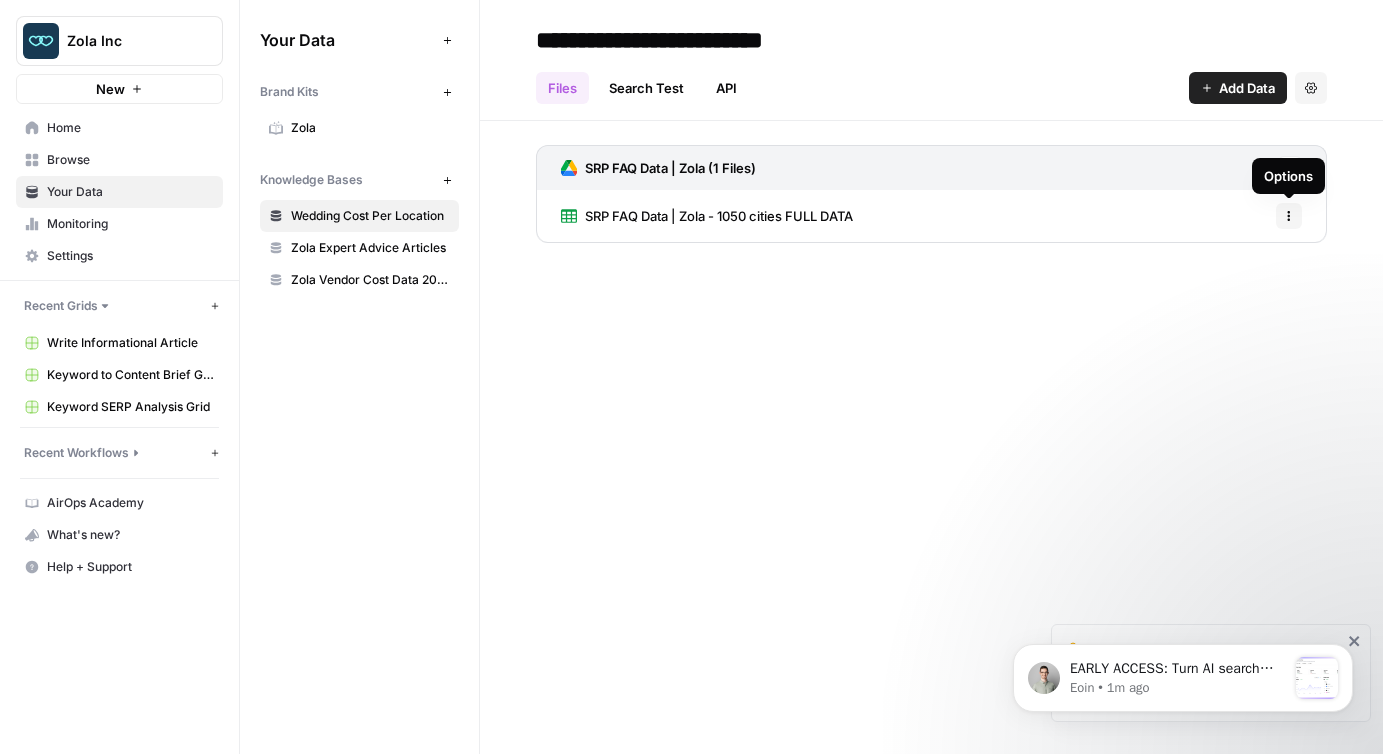 click 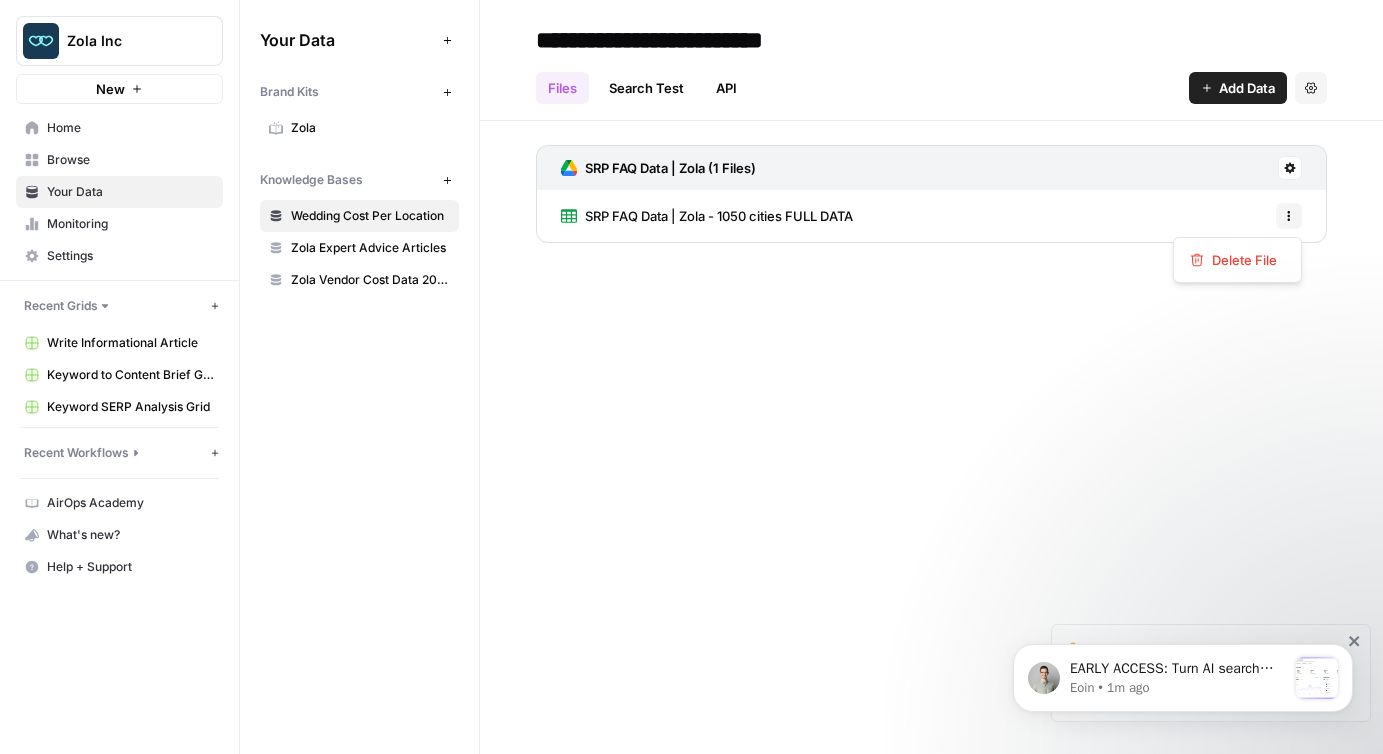click on "SRP FAQ Data | Zola - 1050 cities FULL DATA" at bounding box center (719, 216) 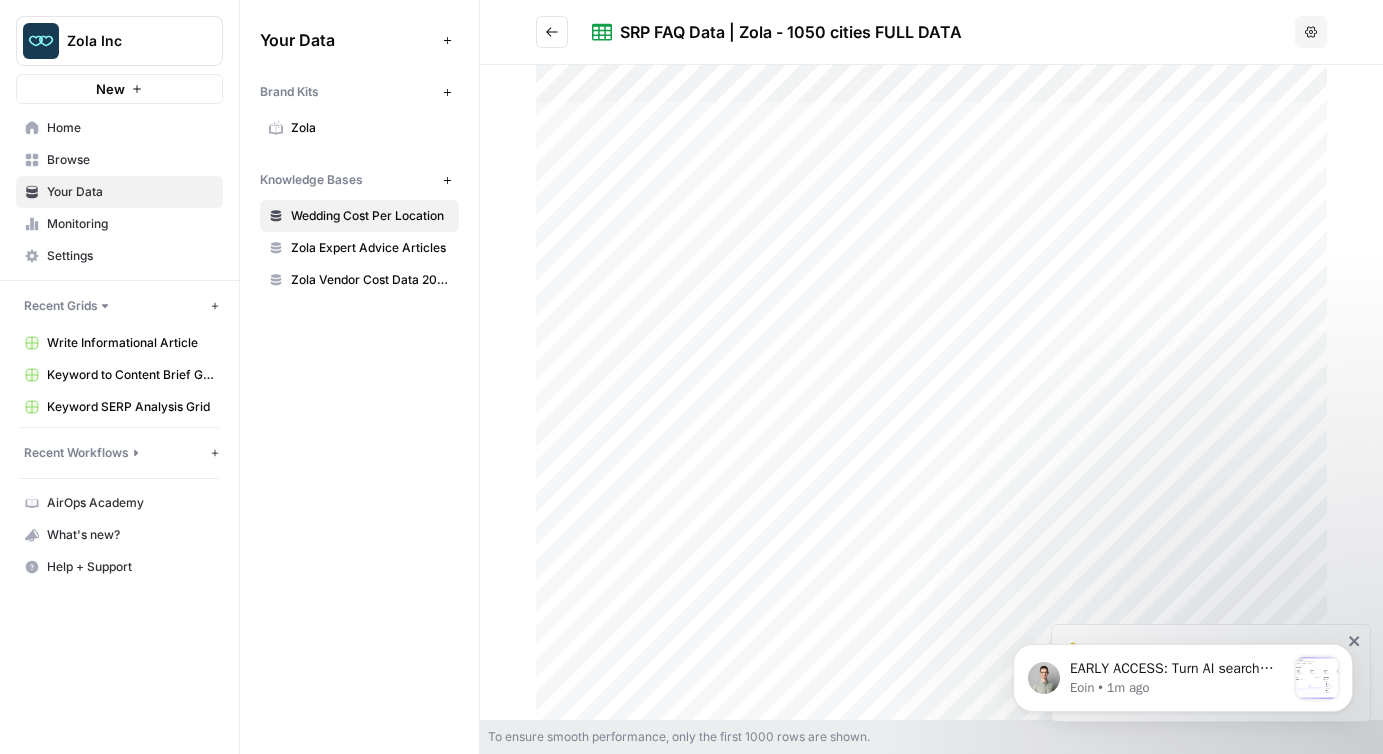 scroll, scrollTop: 0, scrollLeft: 0, axis: both 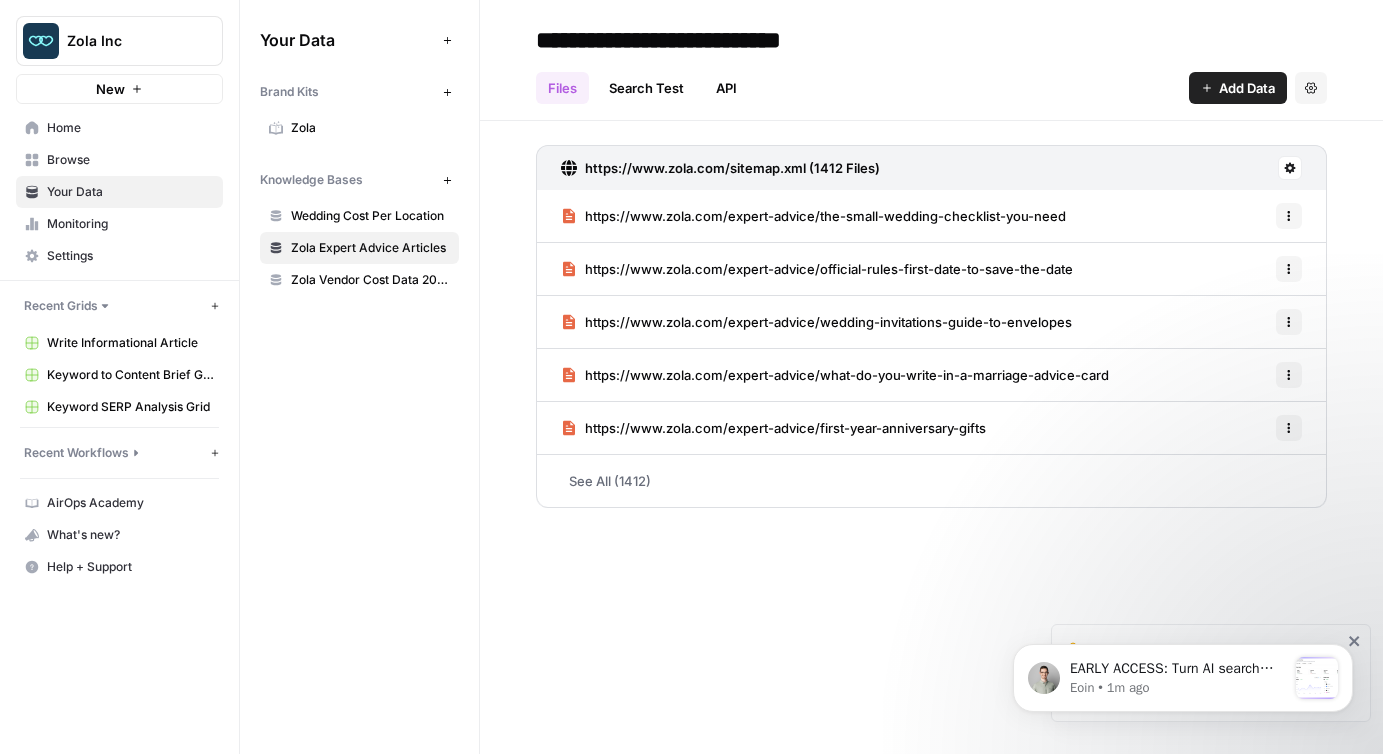 click on "Zola Vendor Cost Data 2025" at bounding box center [370, 280] 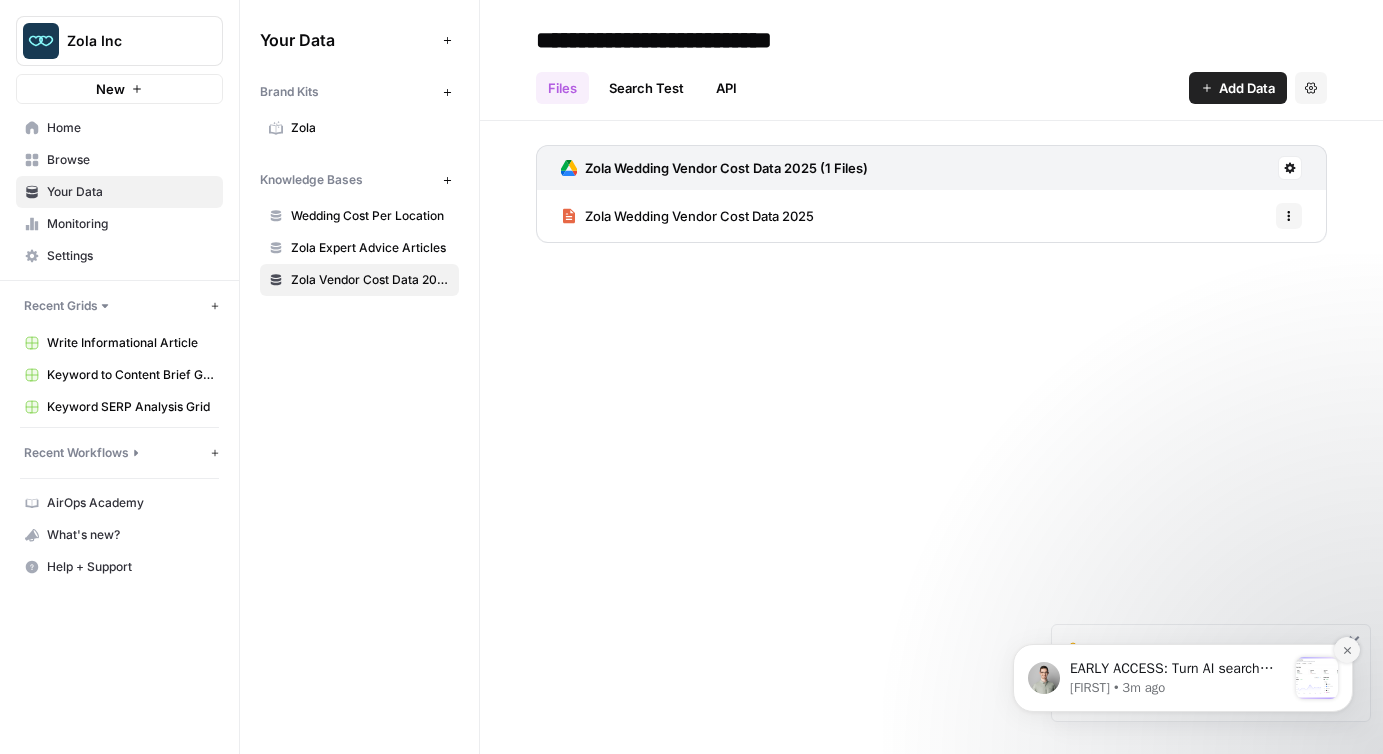 click 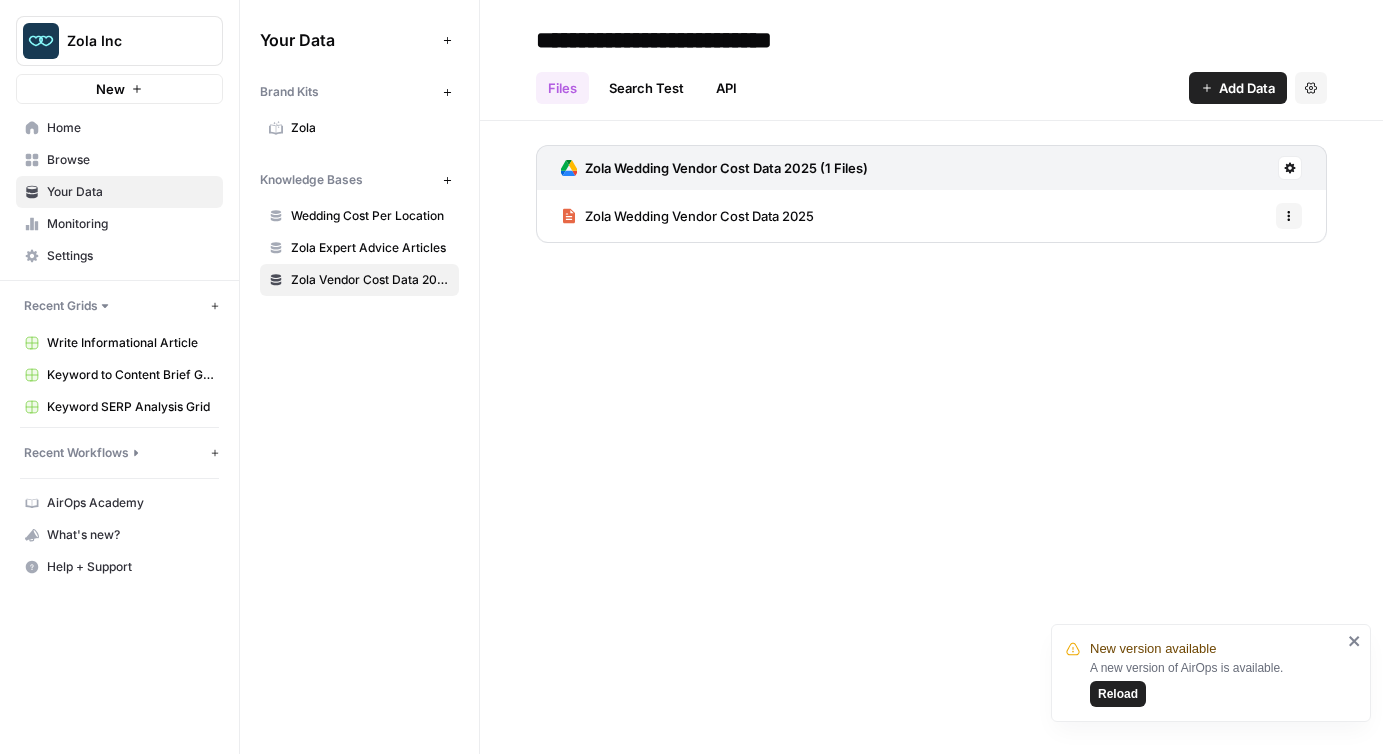 click on "Reload" at bounding box center [1118, 694] 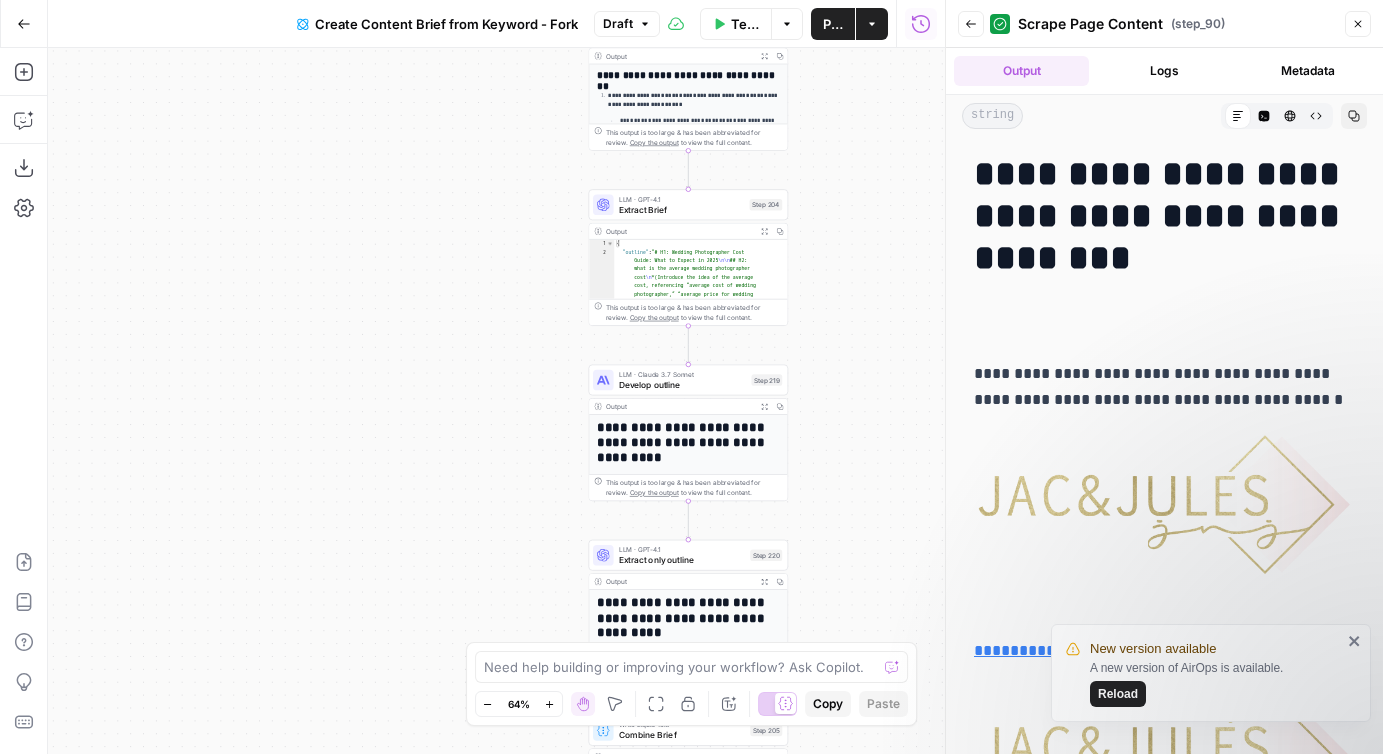 scroll, scrollTop: 0, scrollLeft: 0, axis: both 